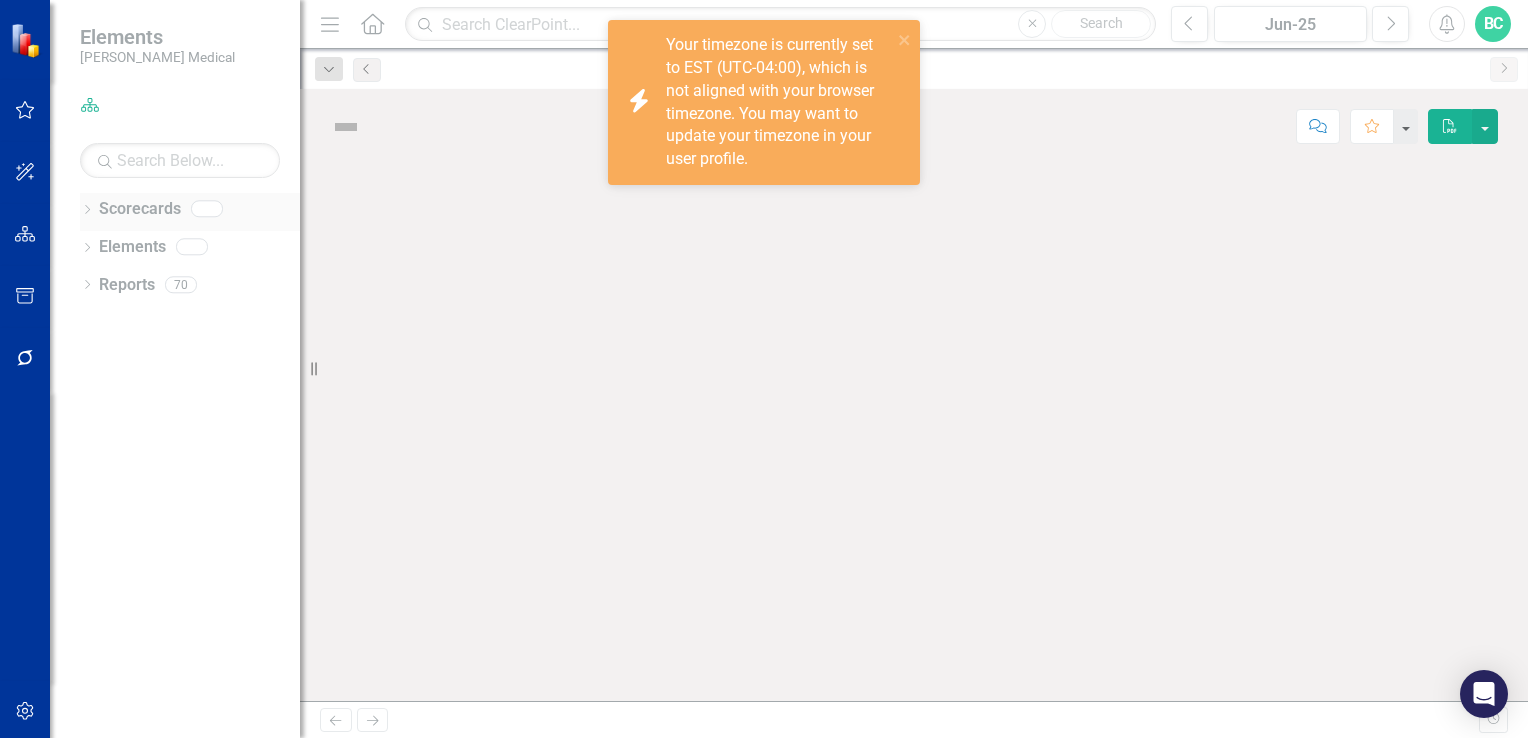 scroll, scrollTop: 0, scrollLeft: 0, axis: both 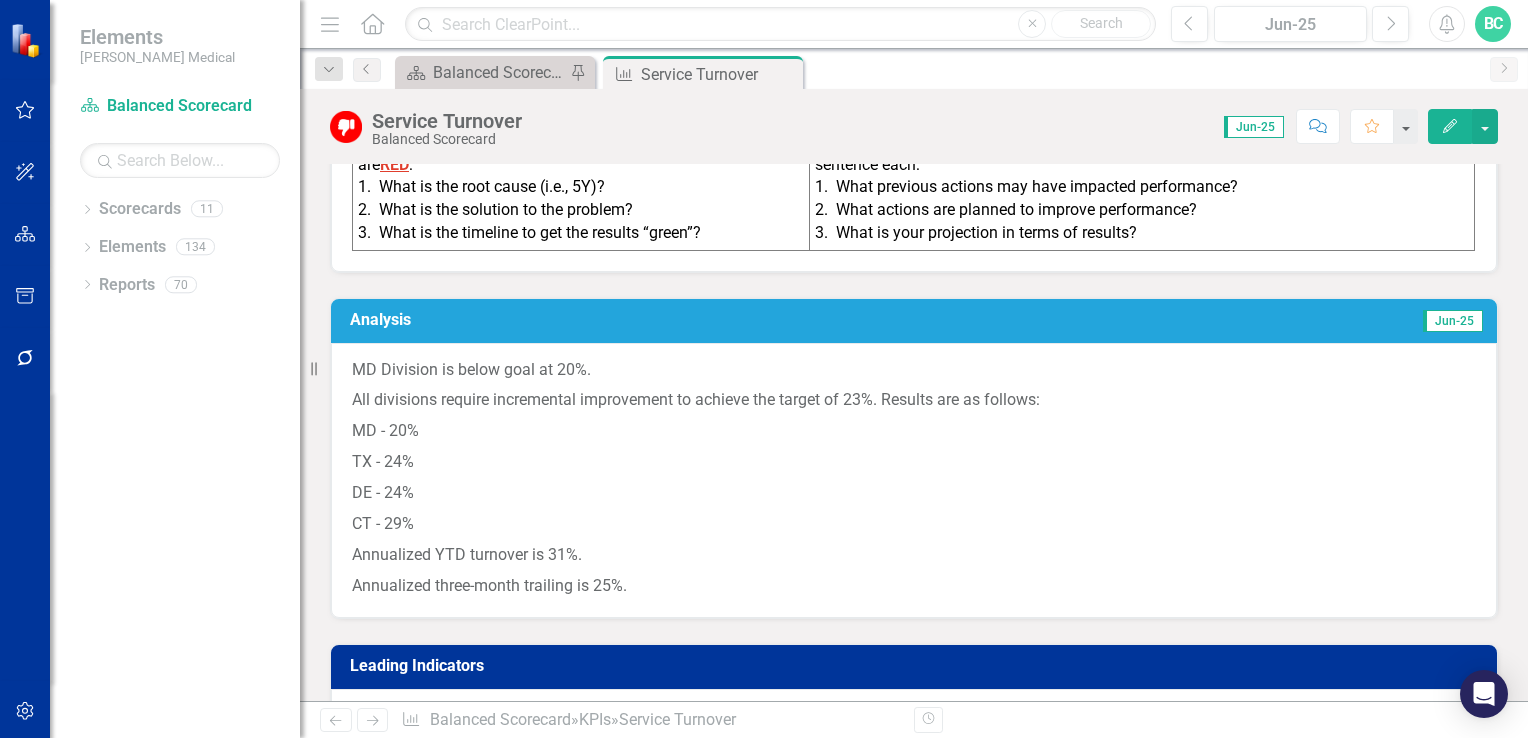 click on "MD Division is below goal at 20%." at bounding box center (914, 372) 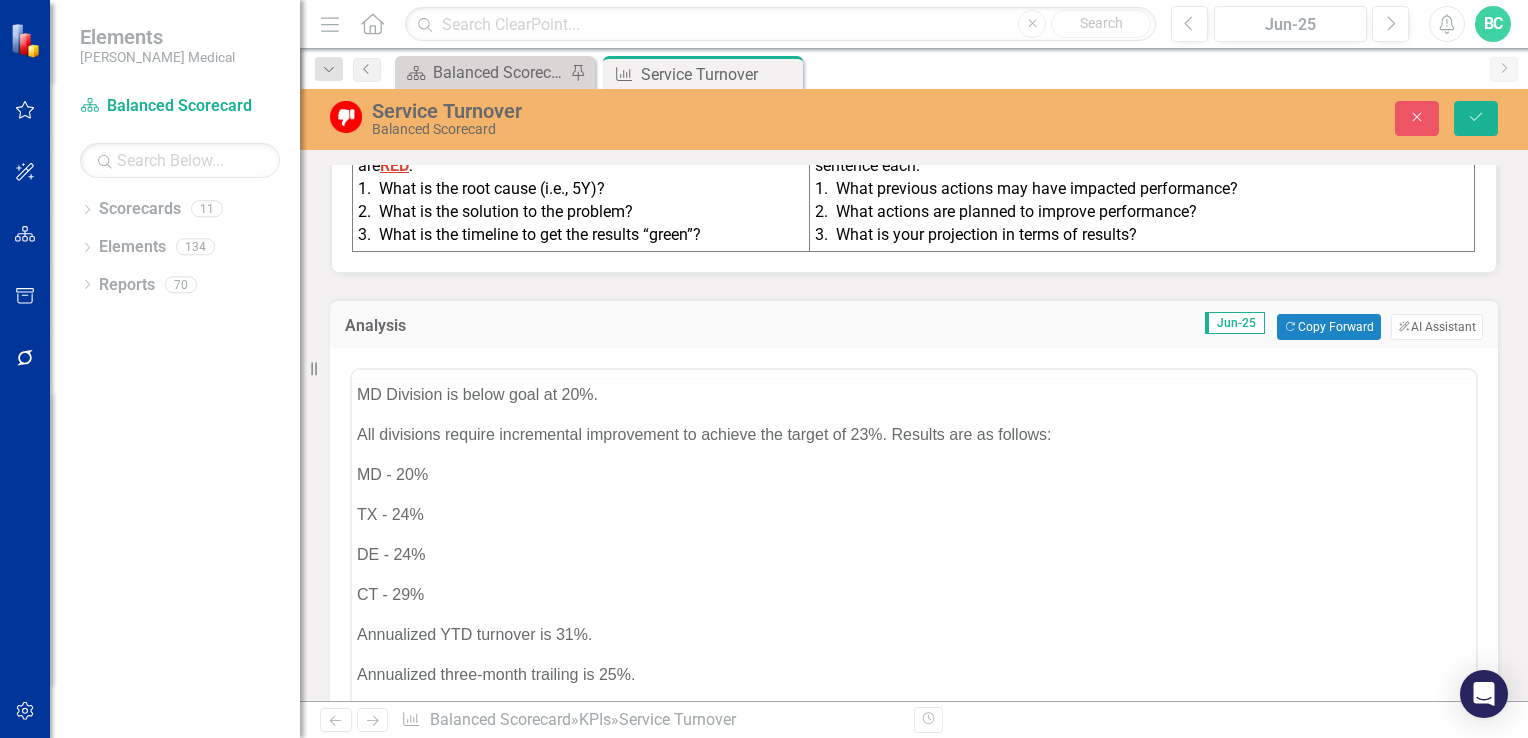 scroll, scrollTop: 0, scrollLeft: 0, axis: both 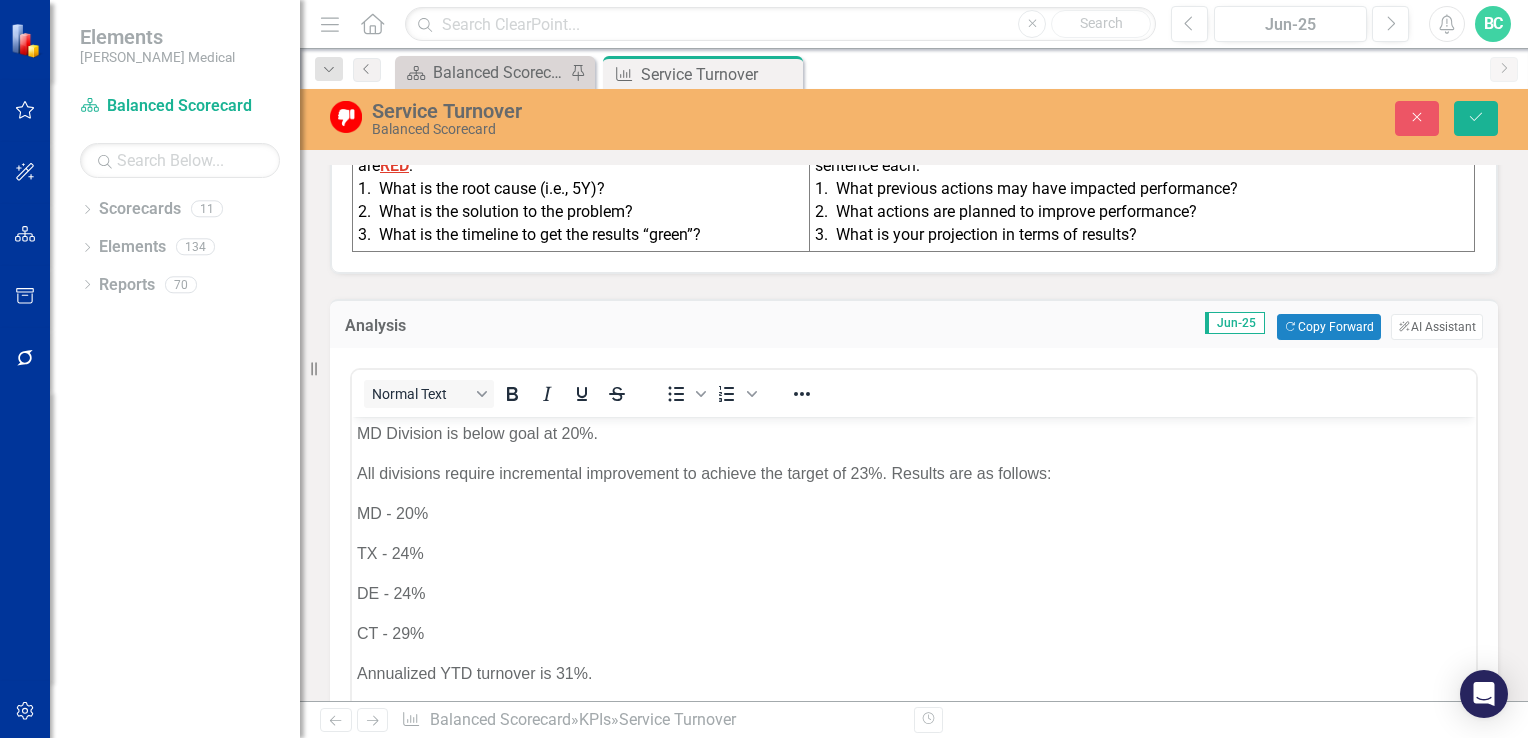 click on "MD Division is below goal at 20%." at bounding box center [914, 434] 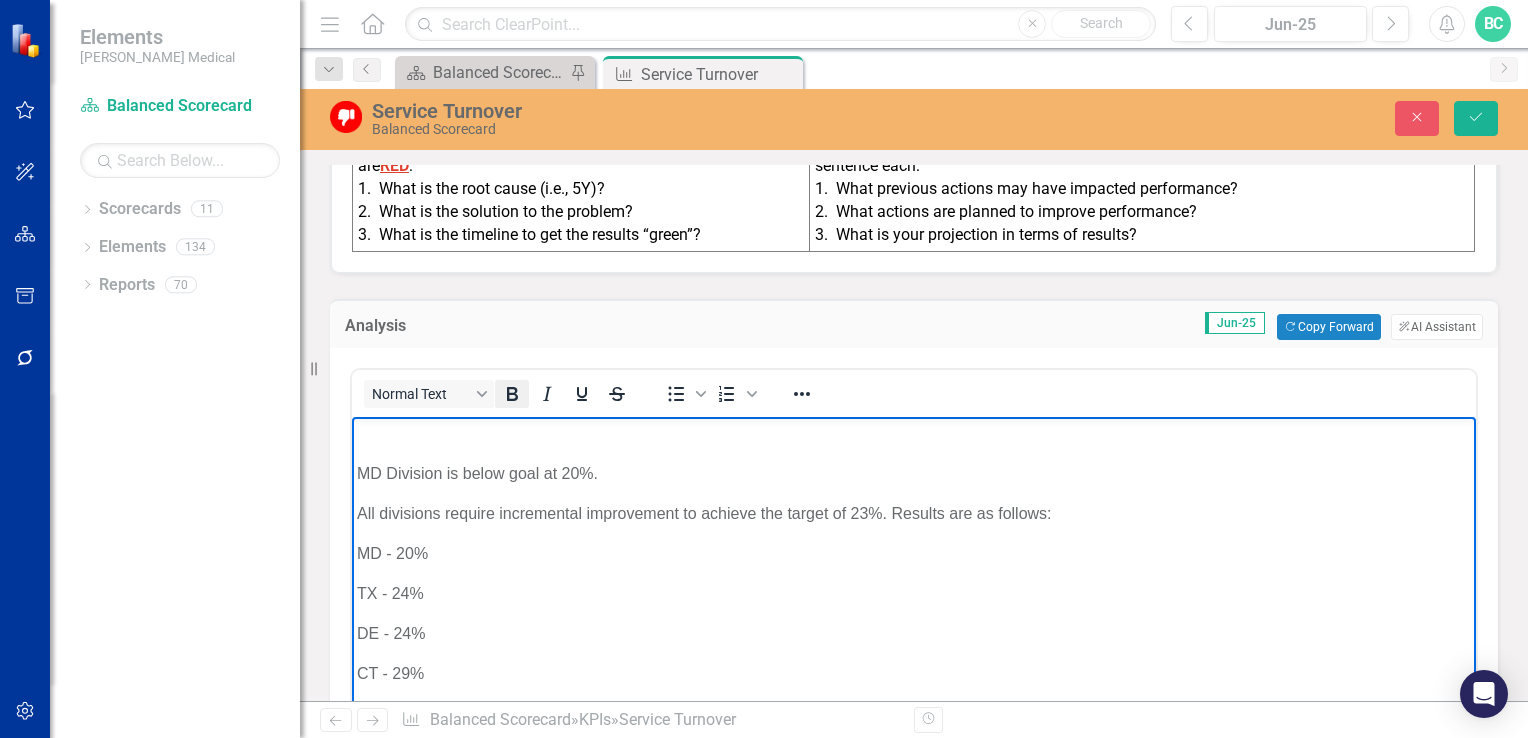 click 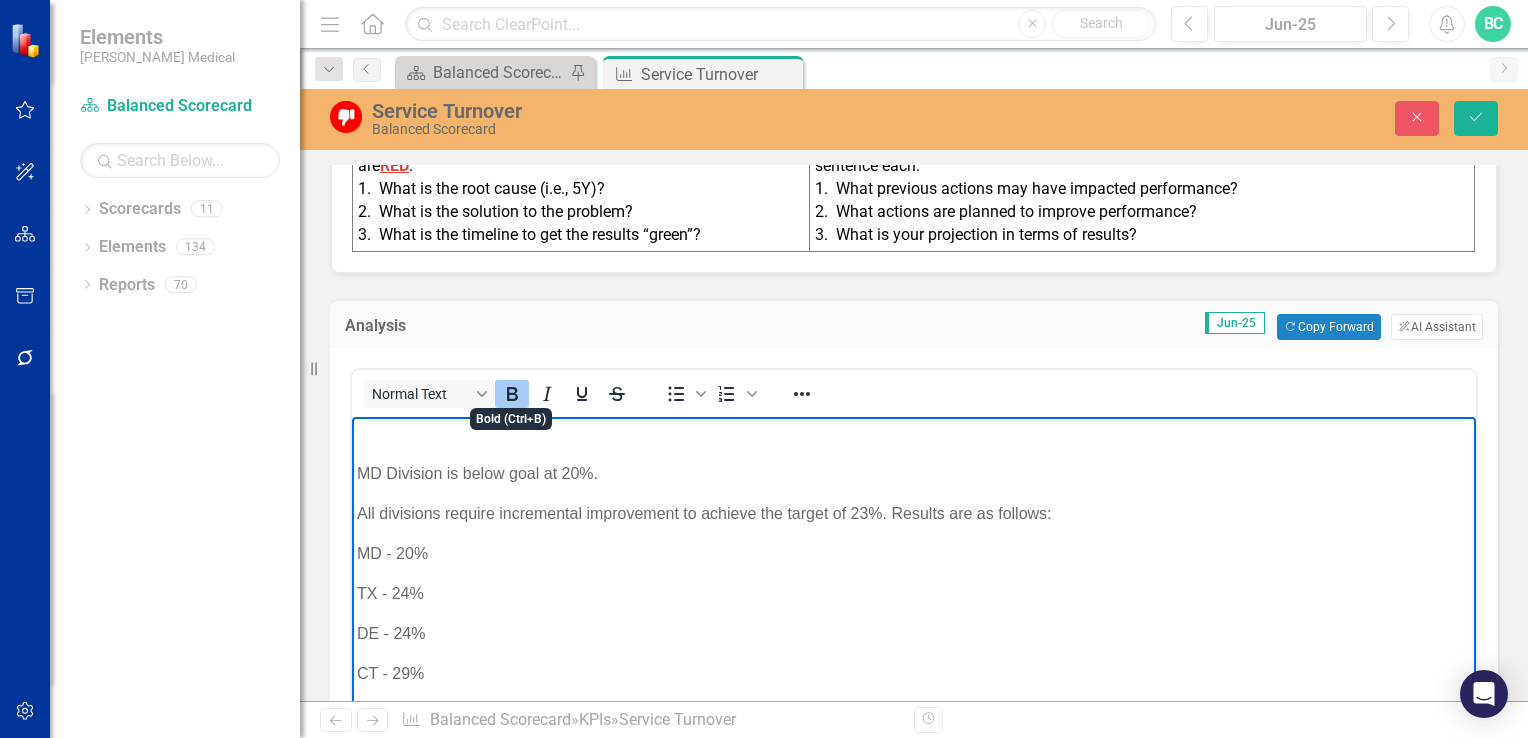 type 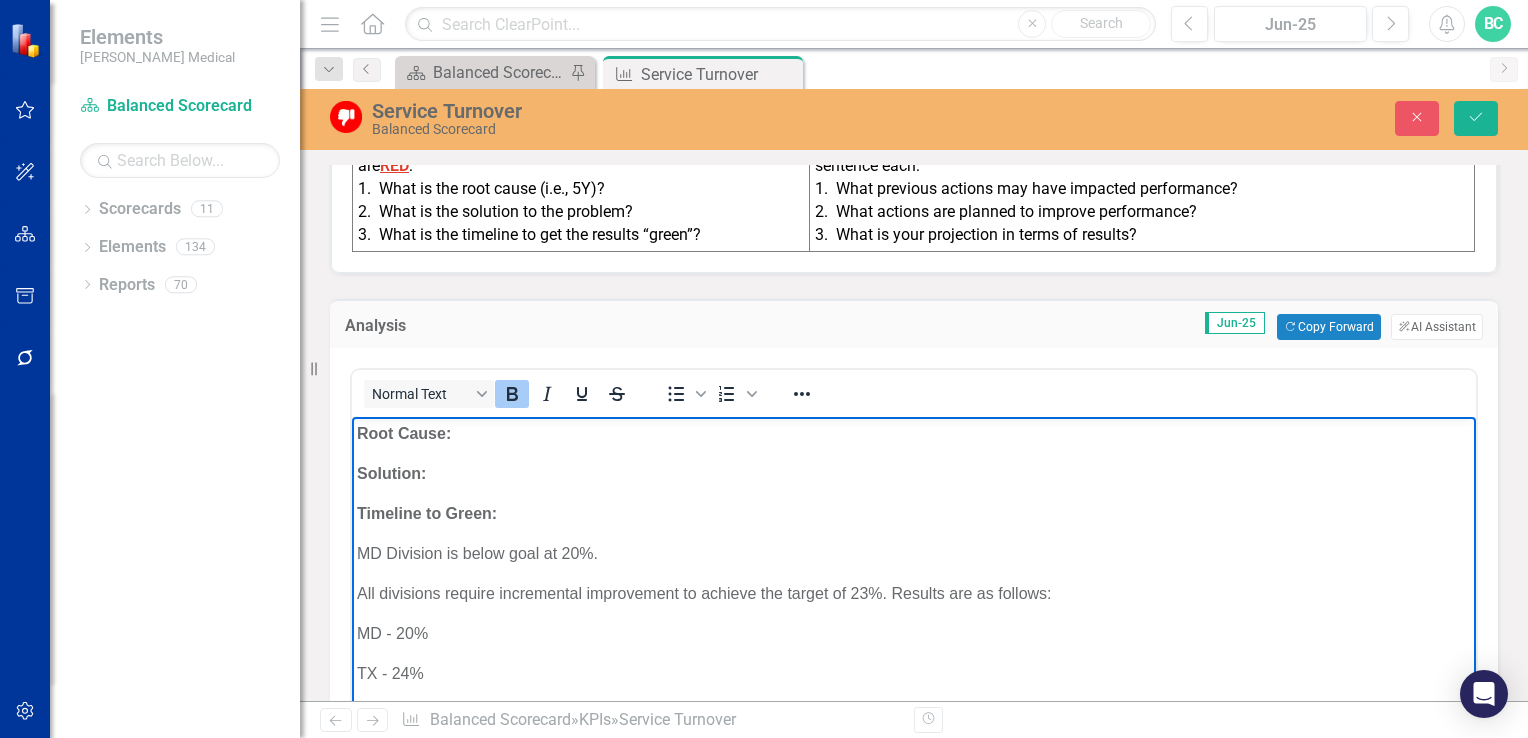click 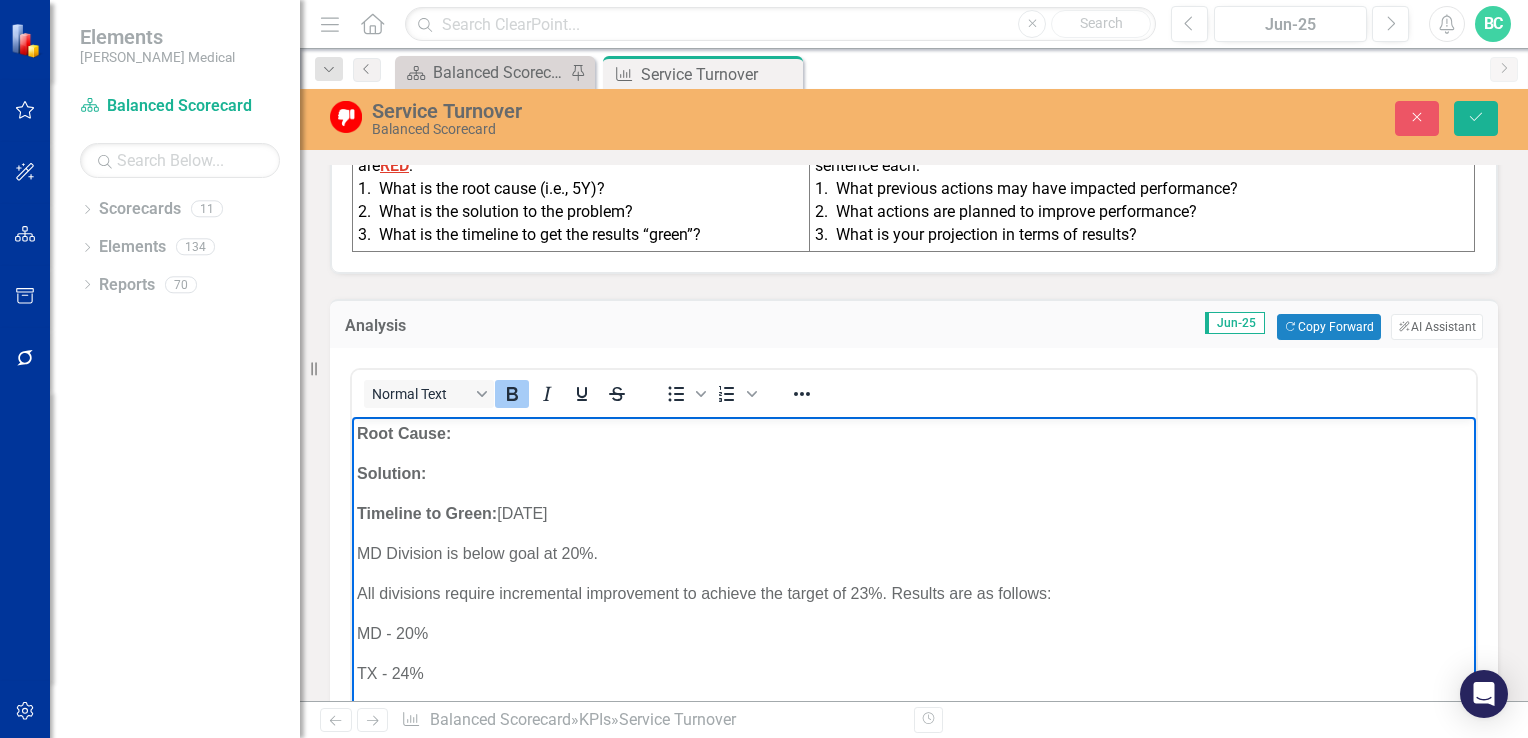 click 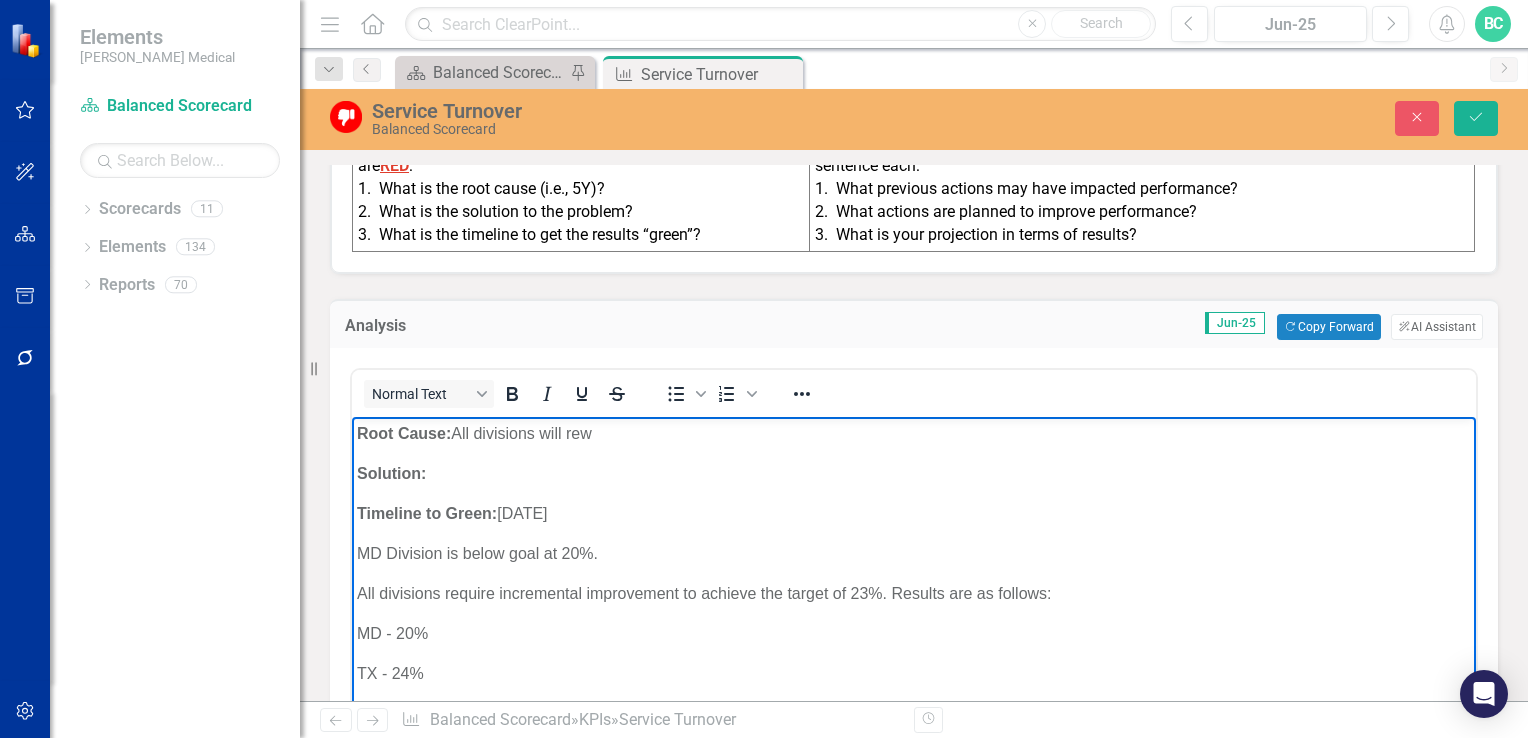 type 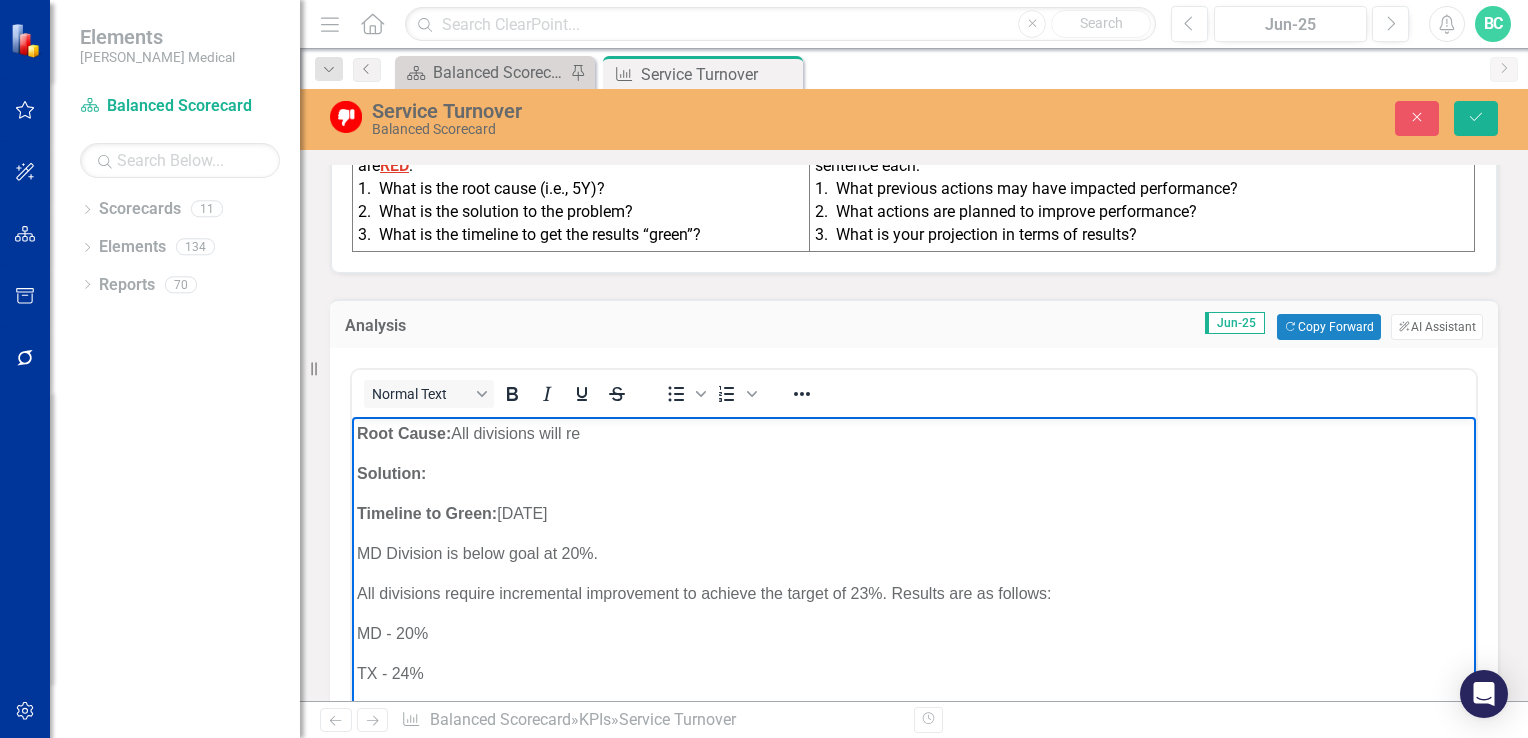 scroll, scrollTop: 999, scrollLeft: 0, axis: vertical 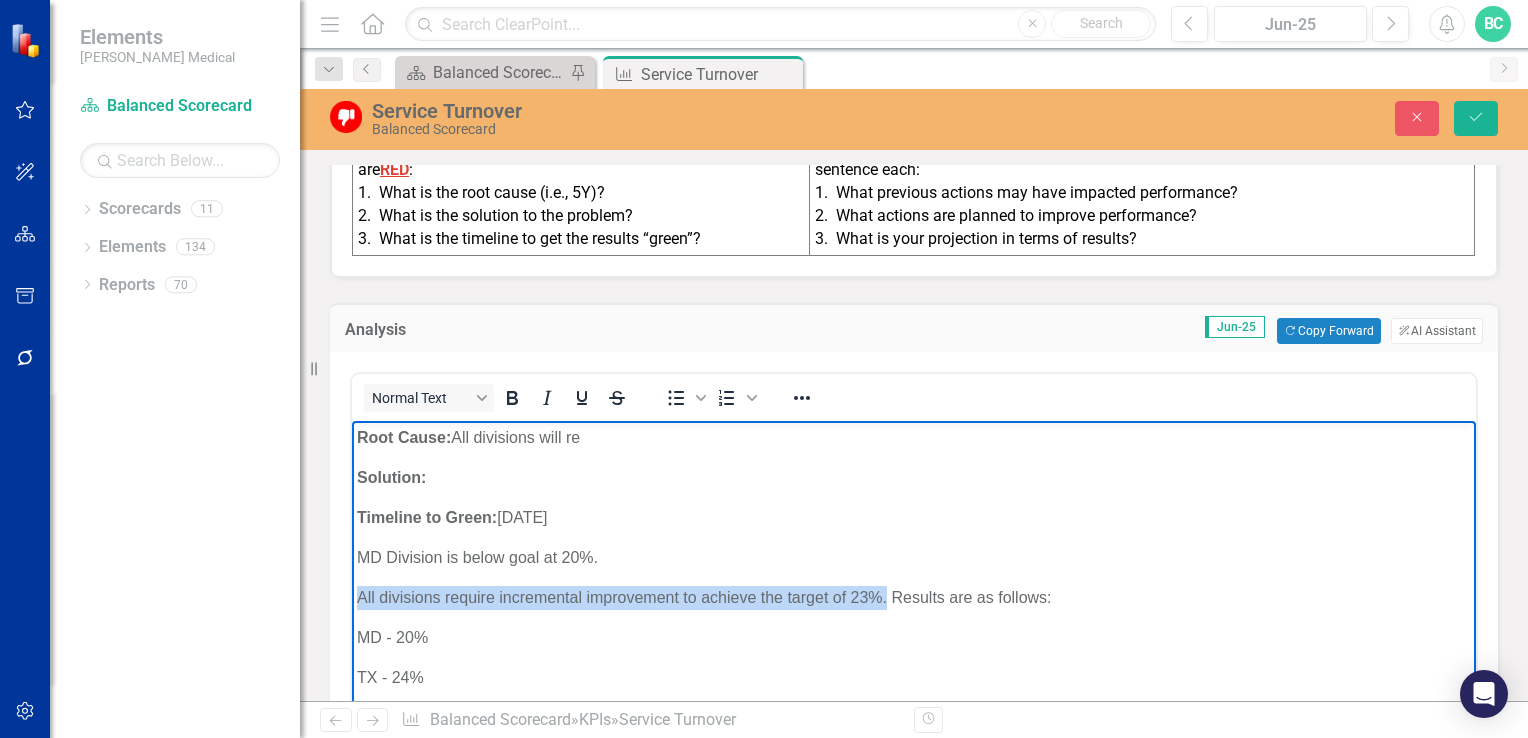 drag, startPoint x: 885, startPoint y: 601, endPoint x: 356, endPoint y: 592, distance: 529.07654 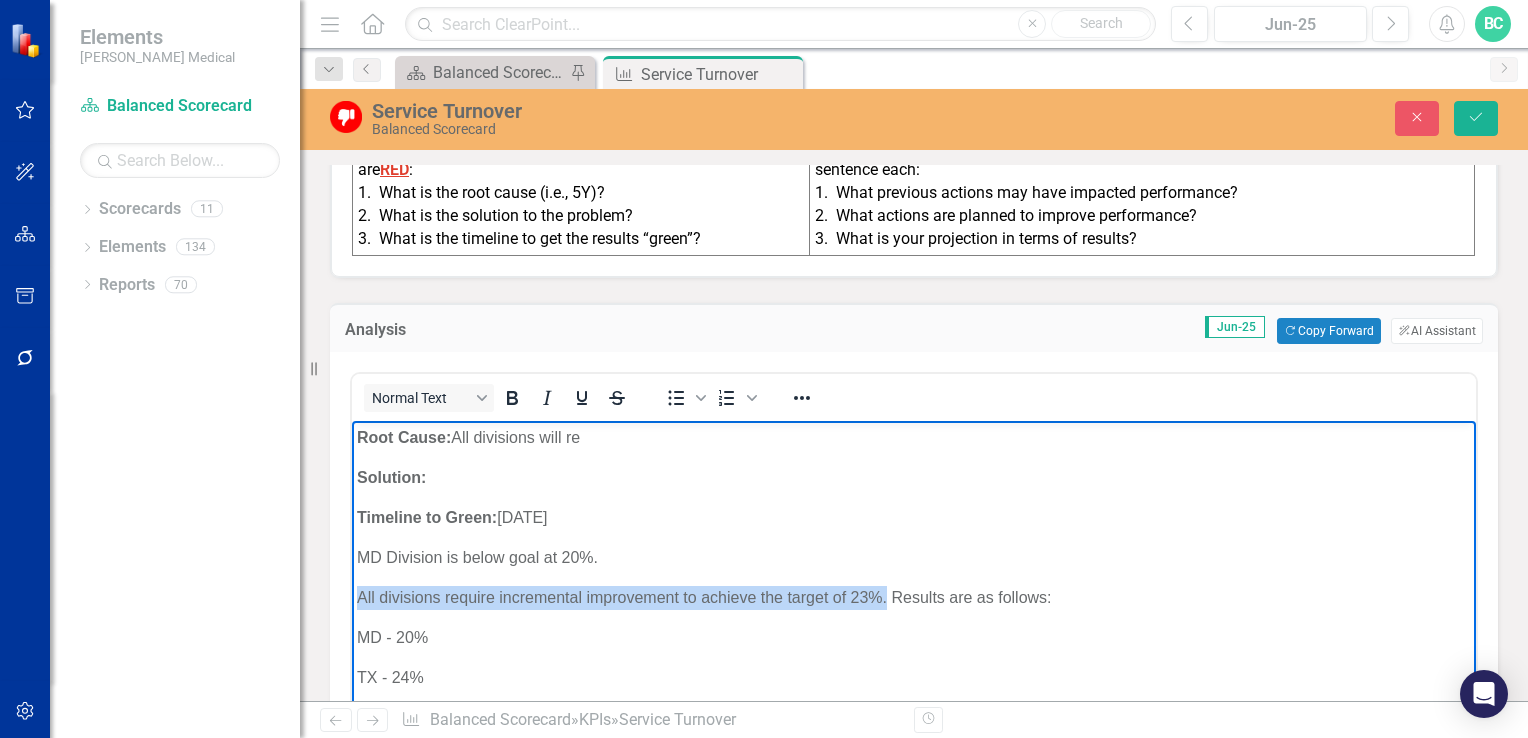 click on "All divisions require incremental improvement to achieve the target of 23%. Results are as follows:" at bounding box center [914, 598] 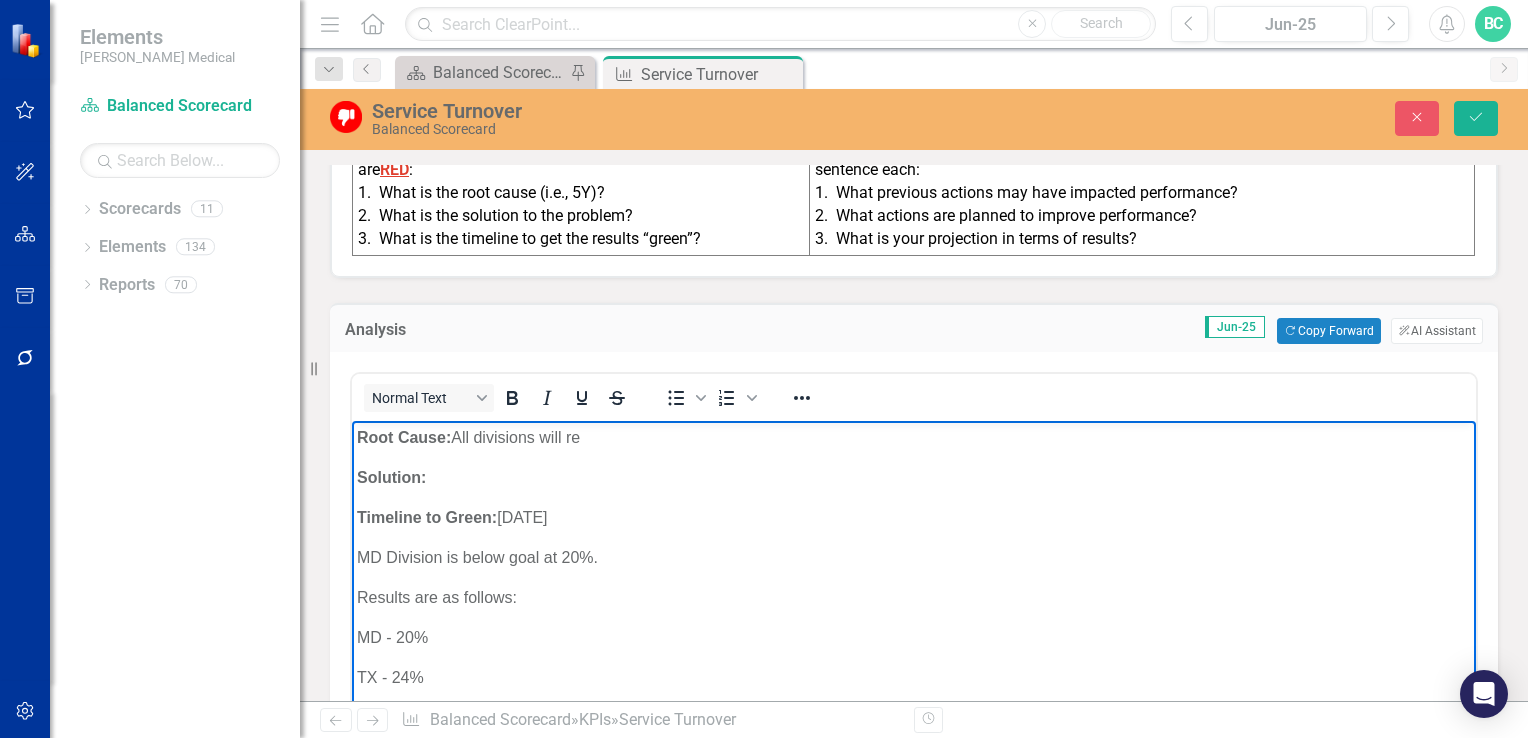 click on "Root Cause:  All divisions will re" at bounding box center [914, 438] 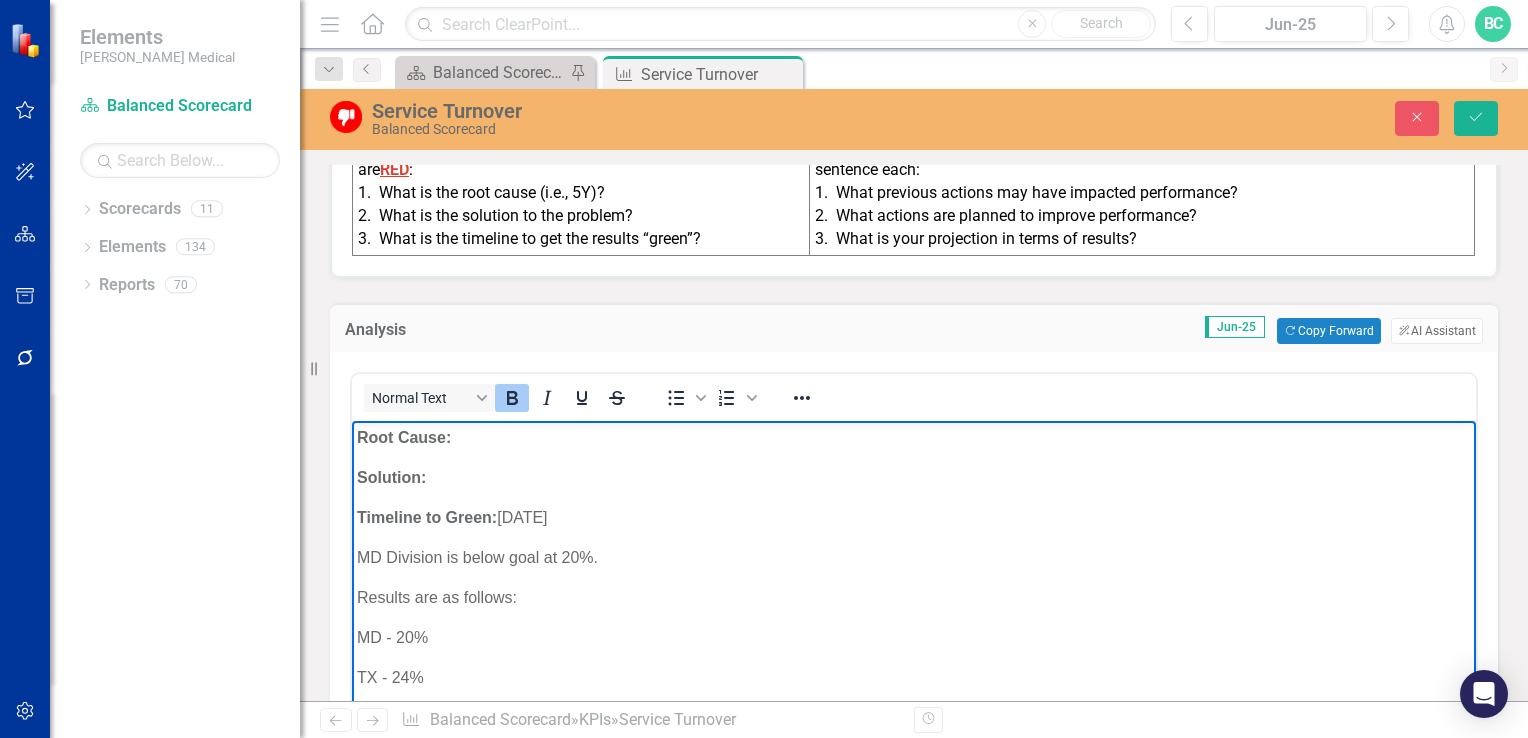 click on "Solution:" at bounding box center (914, 478) 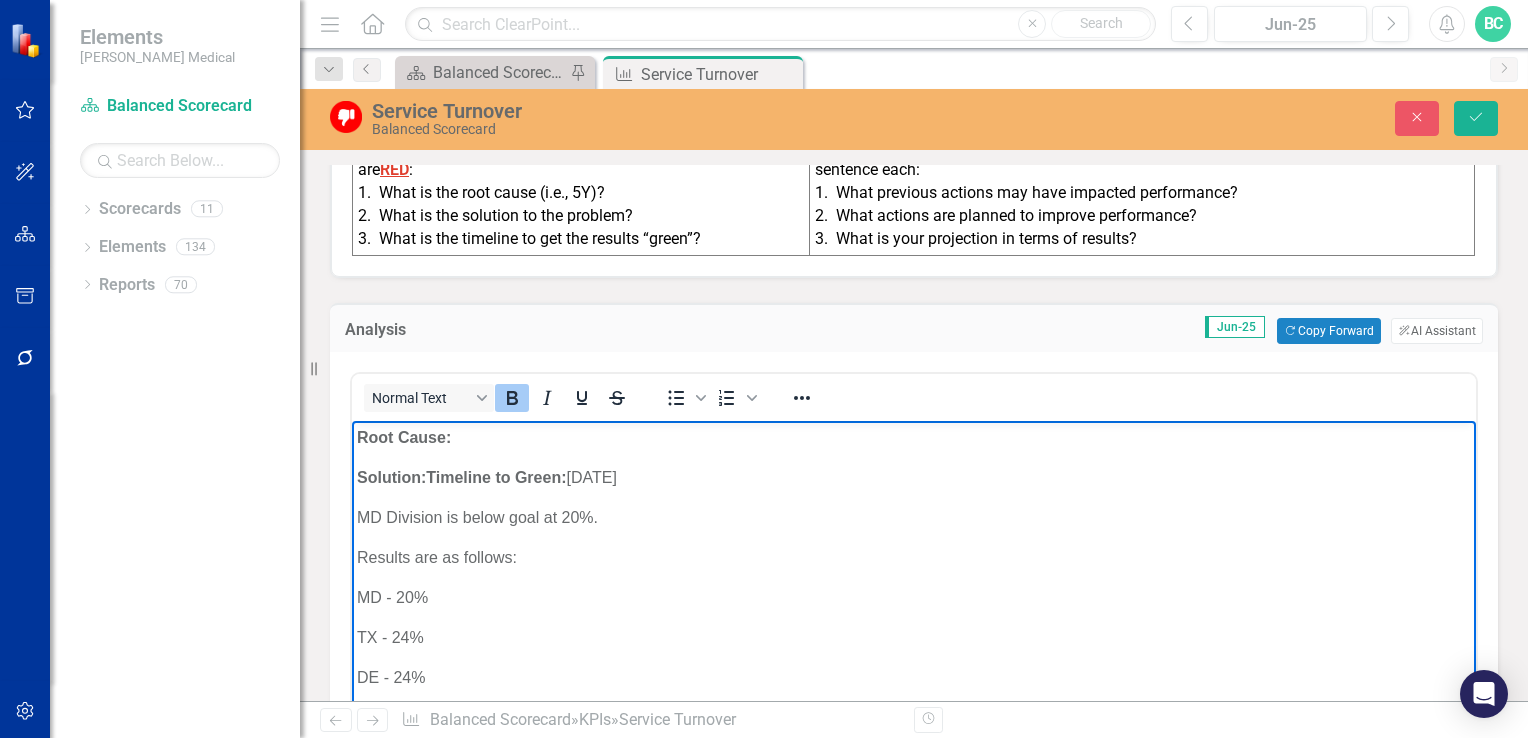 click 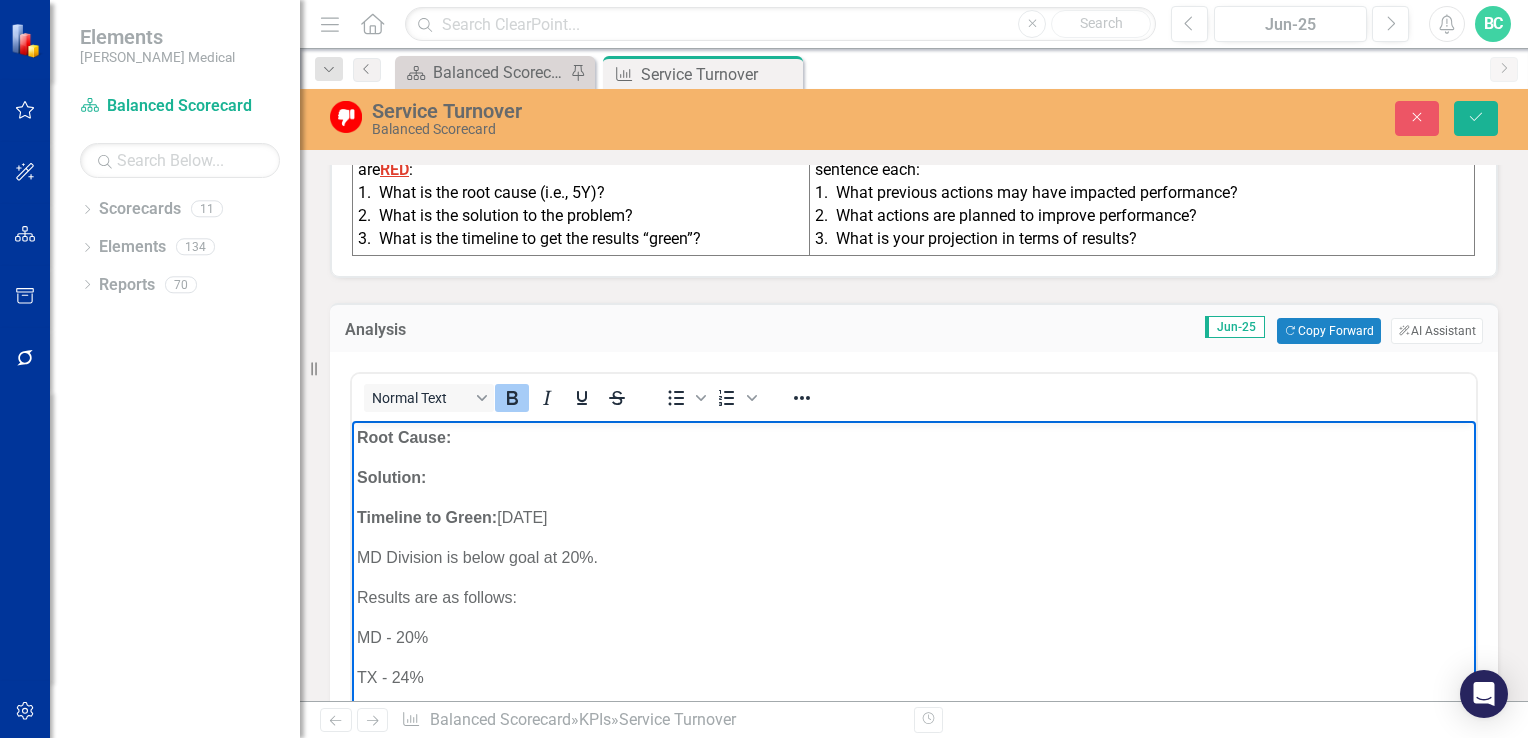 click 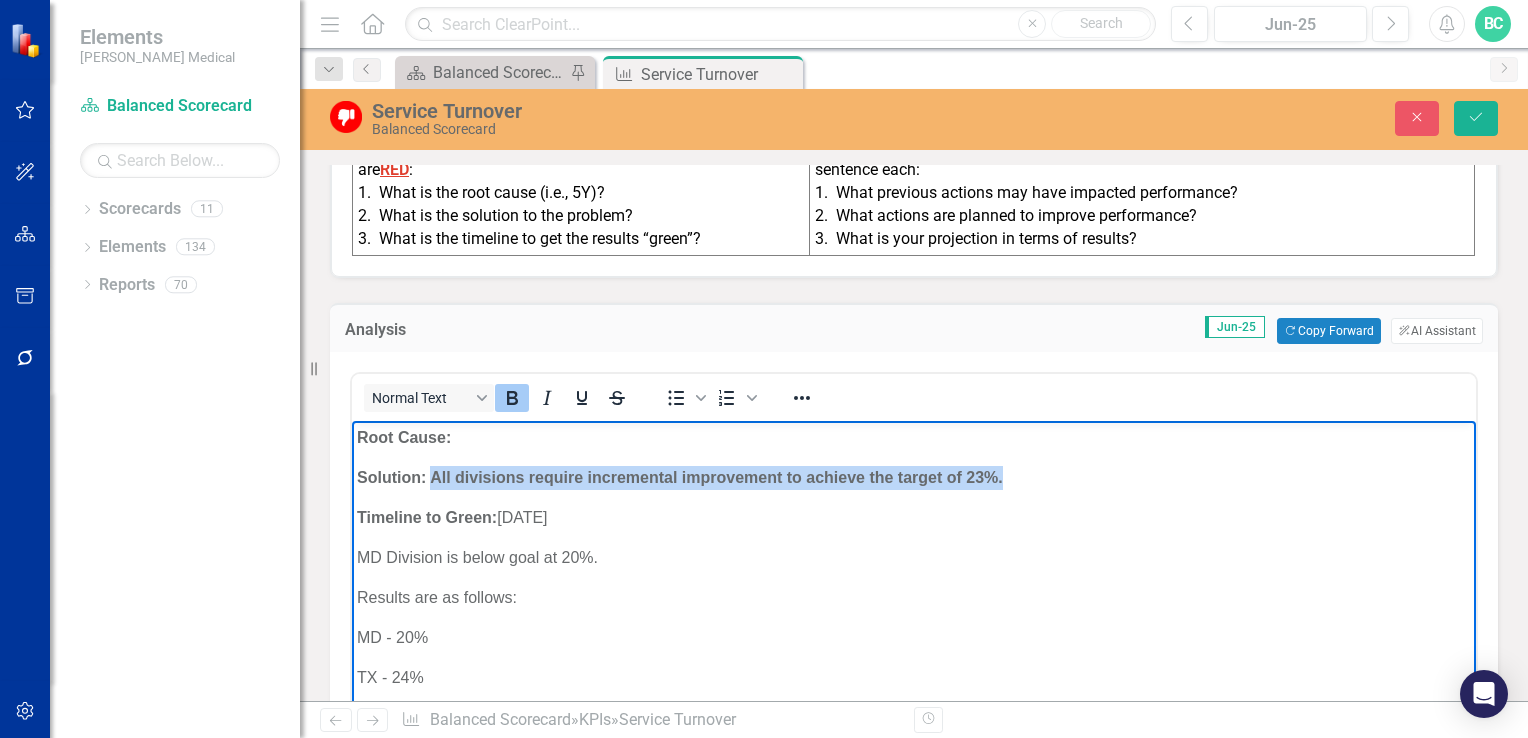 drag, startPoint x: 1024, startPoint y: 486, endPoint x: 434, endPoint y: 472, distance: 590.1661 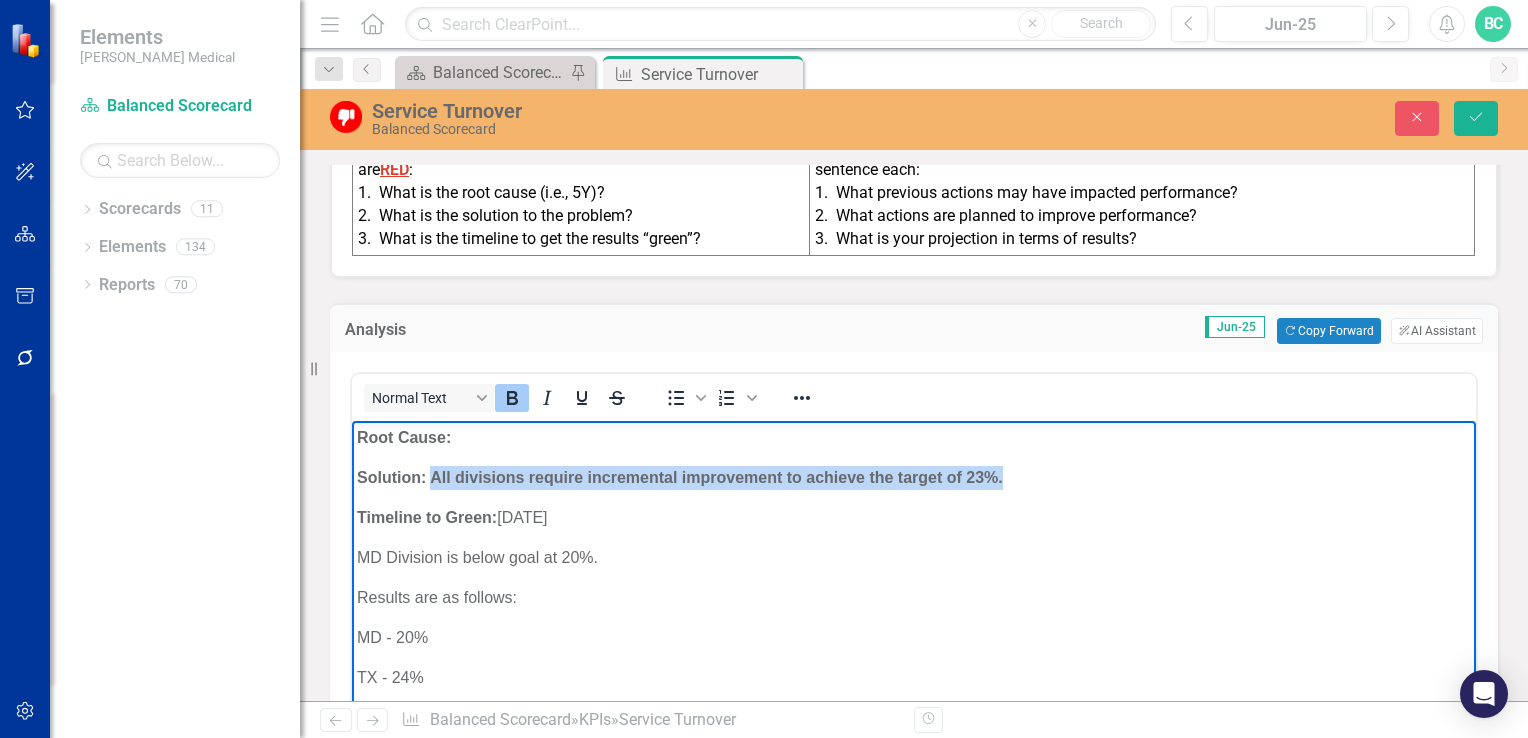 click on "Solution: All divisions require incremental improvement to achieve the target of 23%." at bounding box center (914, 478) 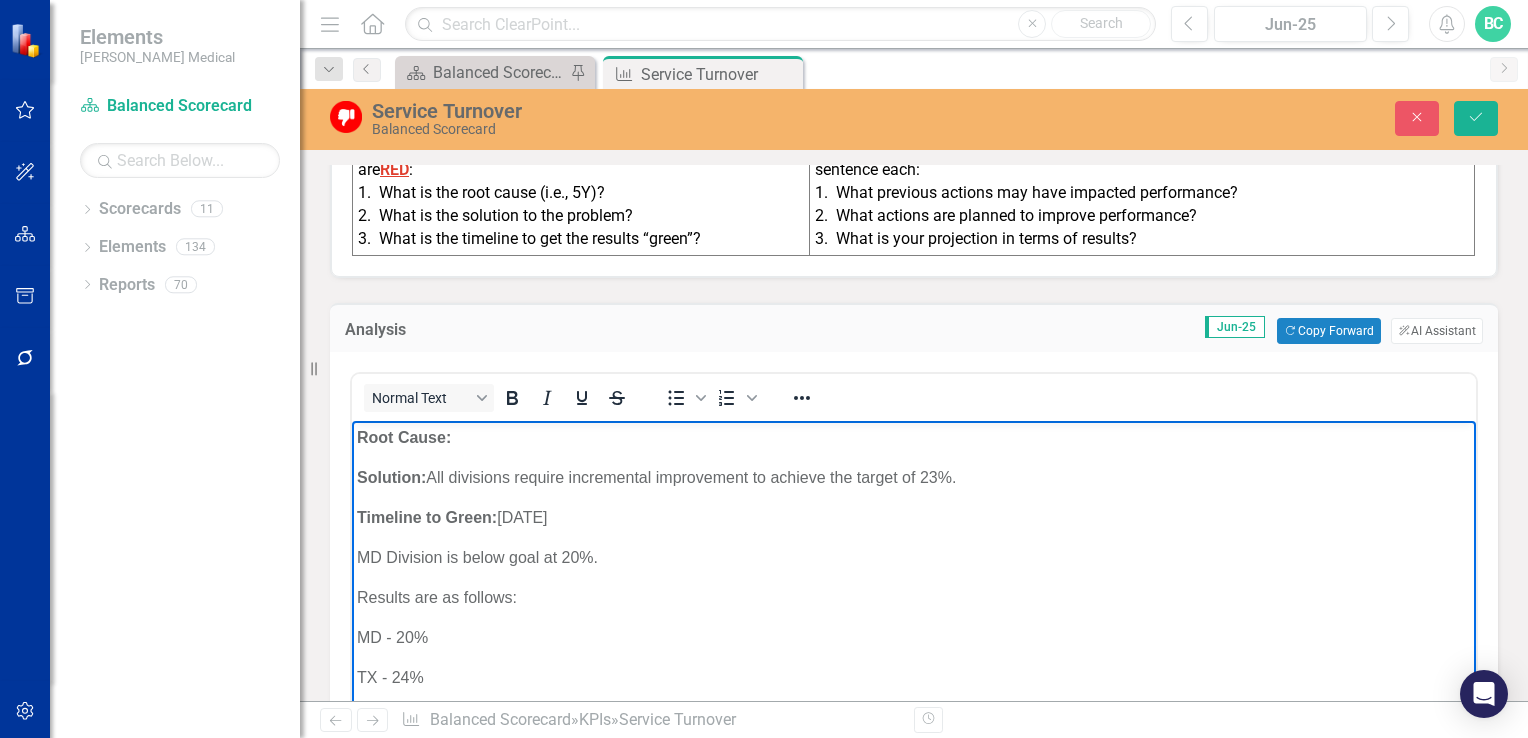 click on "MD Division is below goal at 20%." at bounding box center (914, 558) 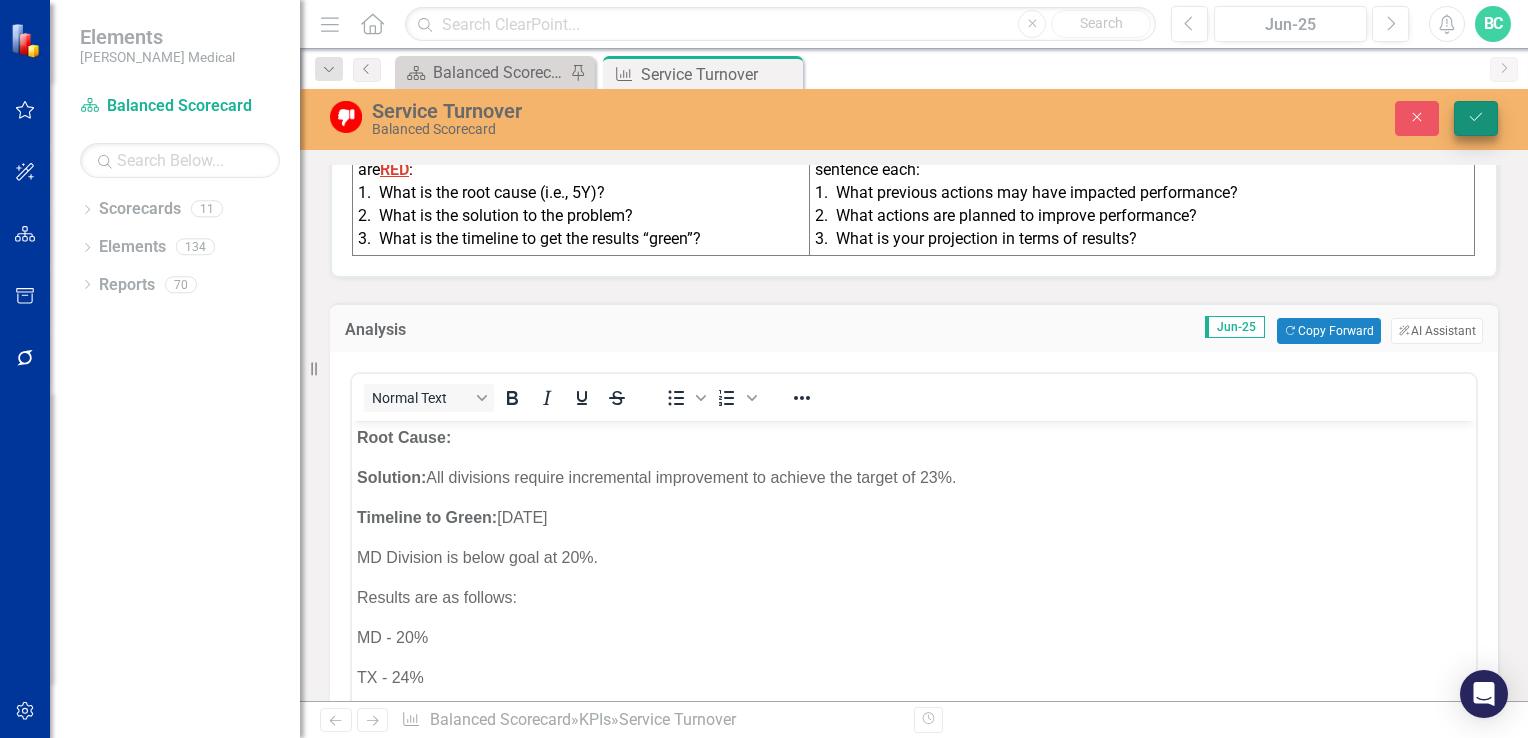 click on "Save" at bounding box center (1476, 118) 